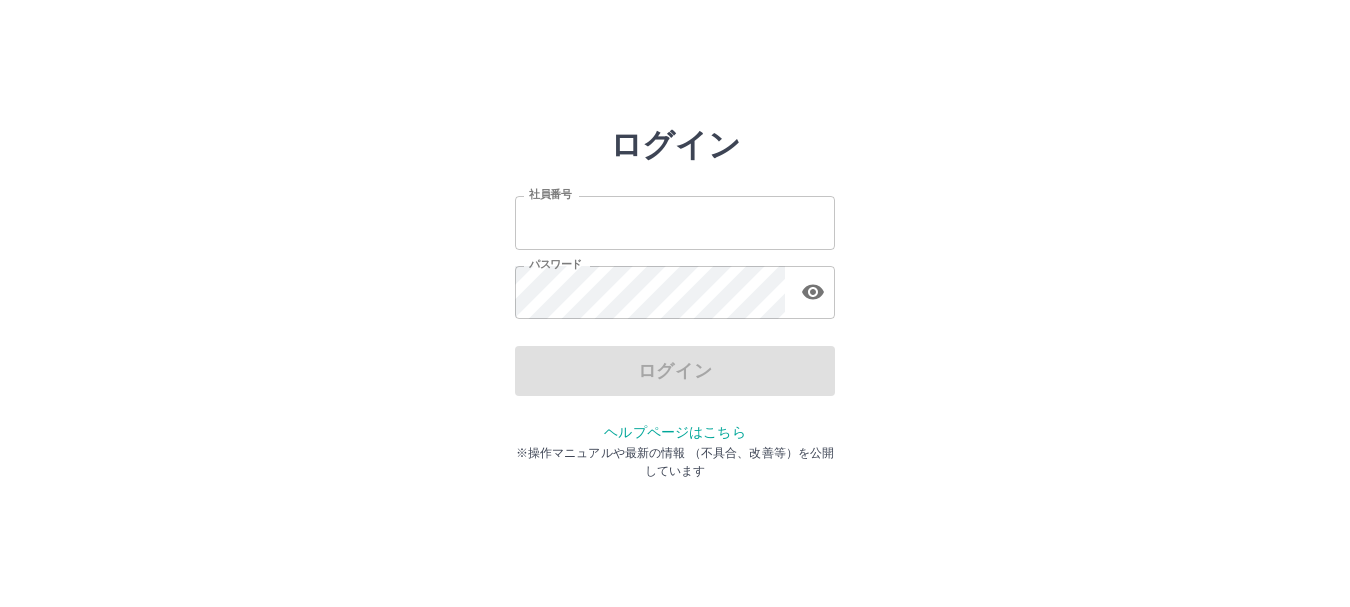 scroll, scrollTop: 0, scrollLeft: 0, axis: both 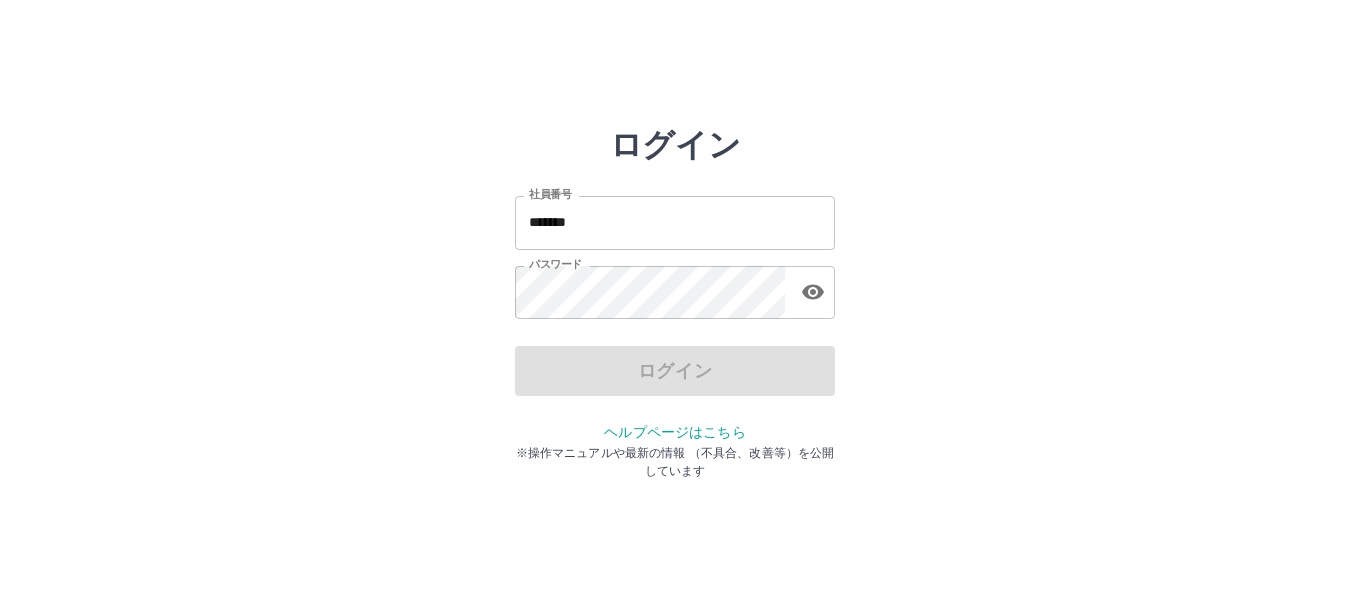click on "ログイン 社員番号 ******* 社員番号 パスワード パスワード ログイン ヘルプページはこちら ※操作マニュアルや最新の情報 （不具合、改善等）を公開しています" at bounding box center (675, 223) 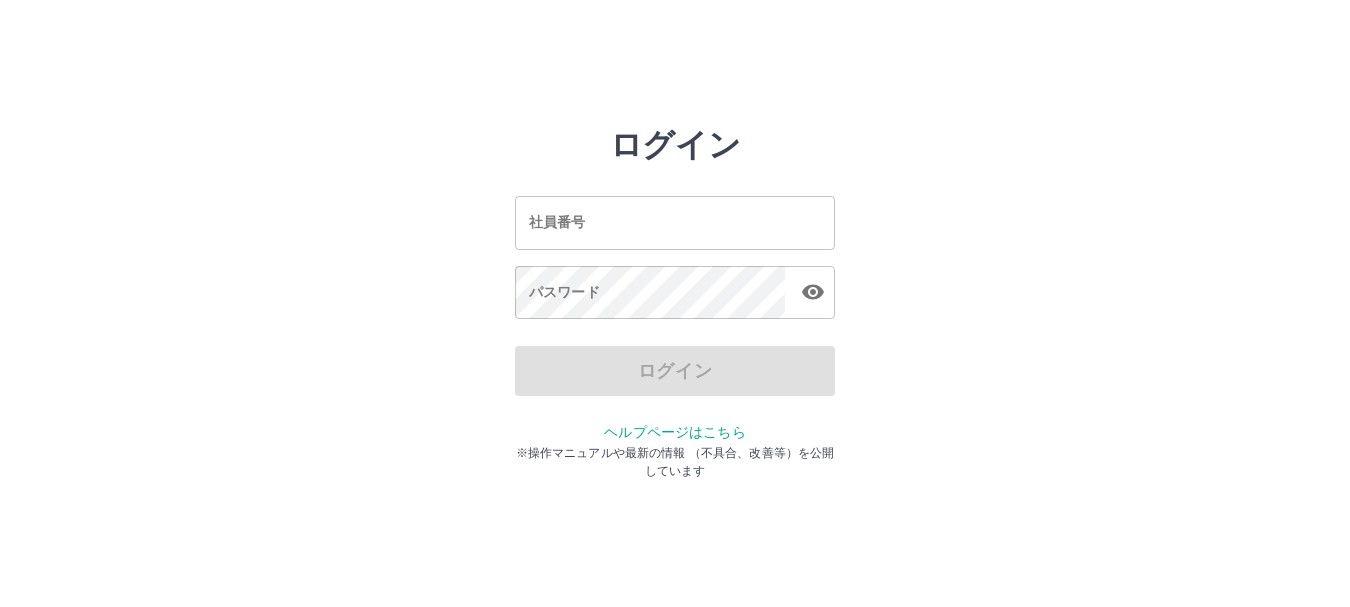 scroll, scrollTop: 0, scrollLeft: 0, axis: both 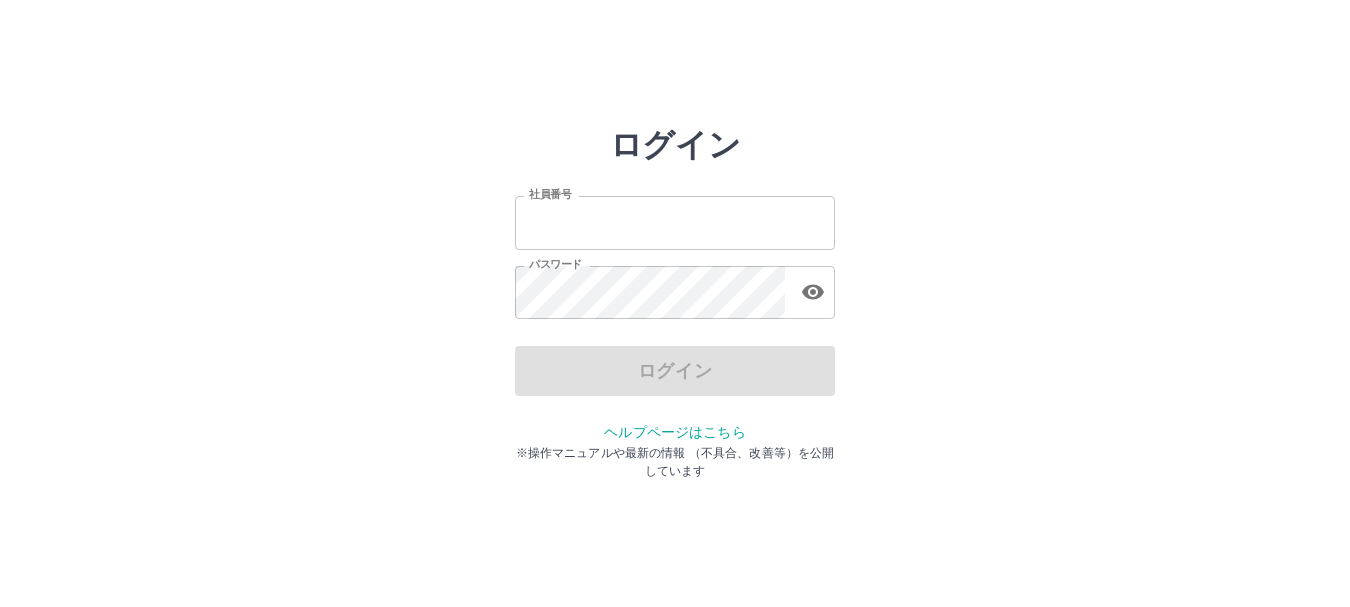 type on "*******" 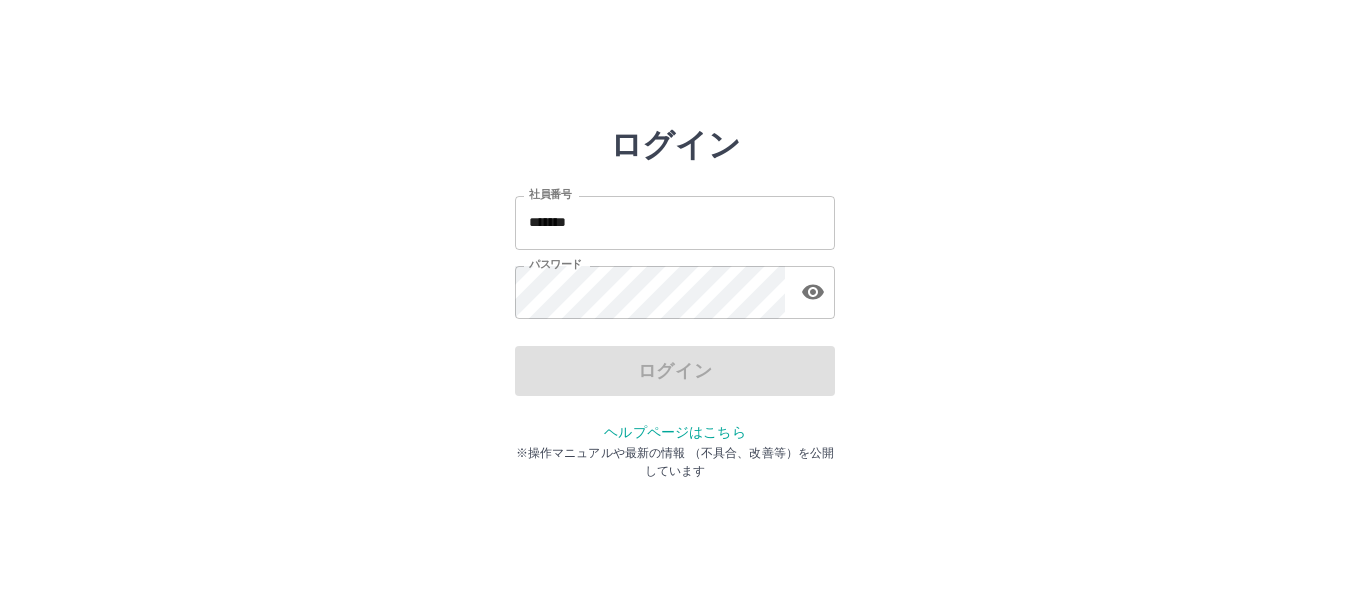 click on "ログイン" at bounding box center [675, 371] 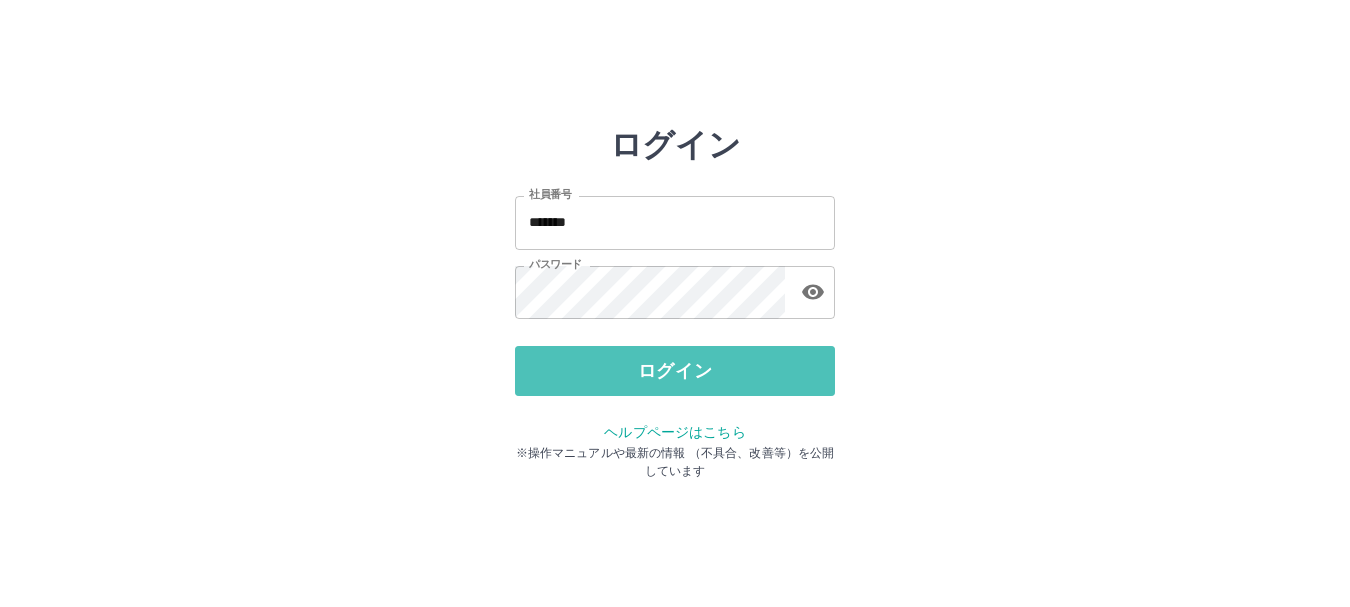 click on "ログイン" at bounding box center [675, 371] 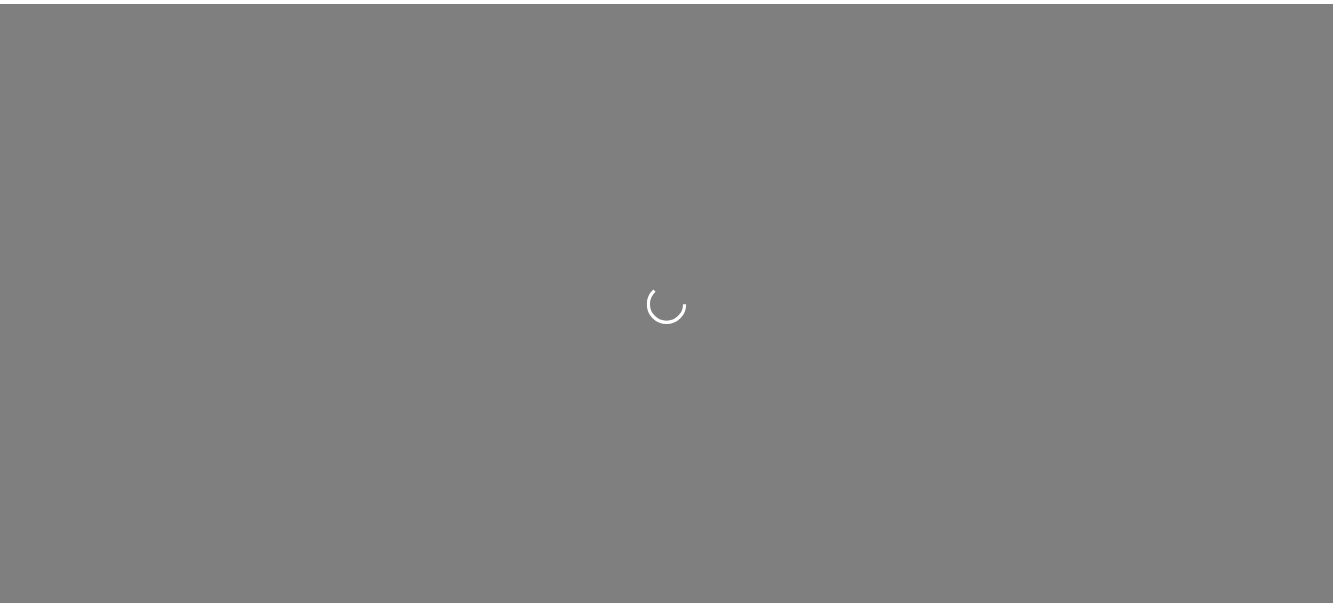 scroll, scrollTop: 0, scrollLeft: 0, axis: both 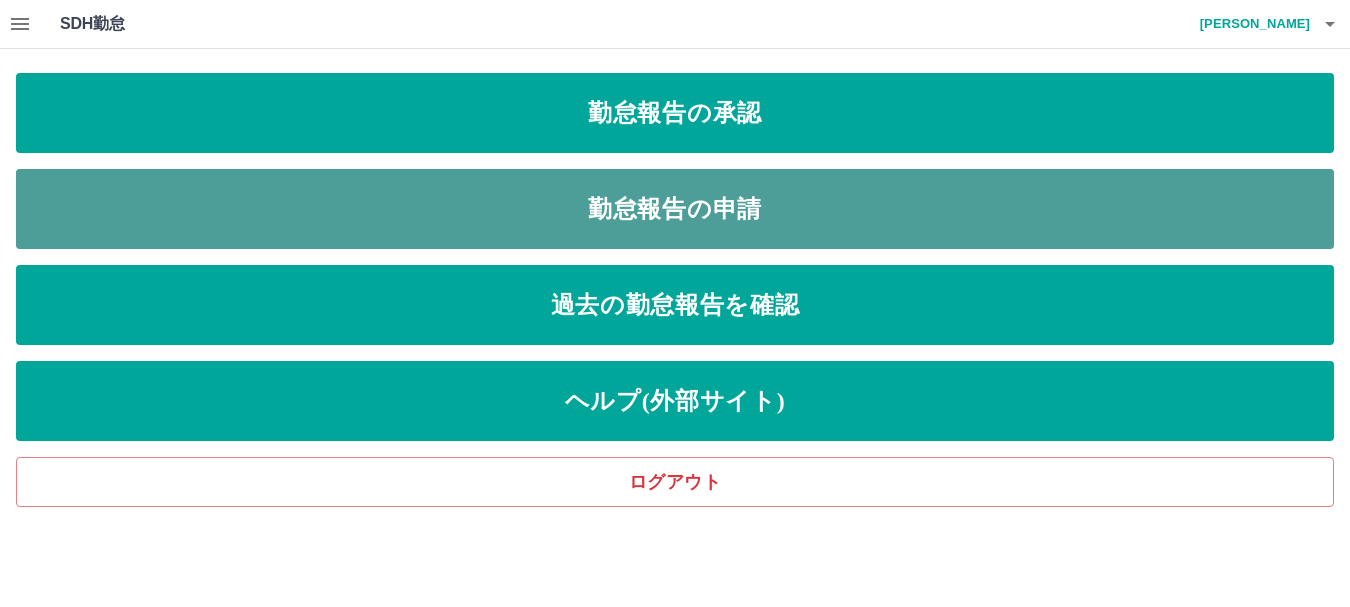 click on "勤怠報告の申請" at bounding box center (675, 209) 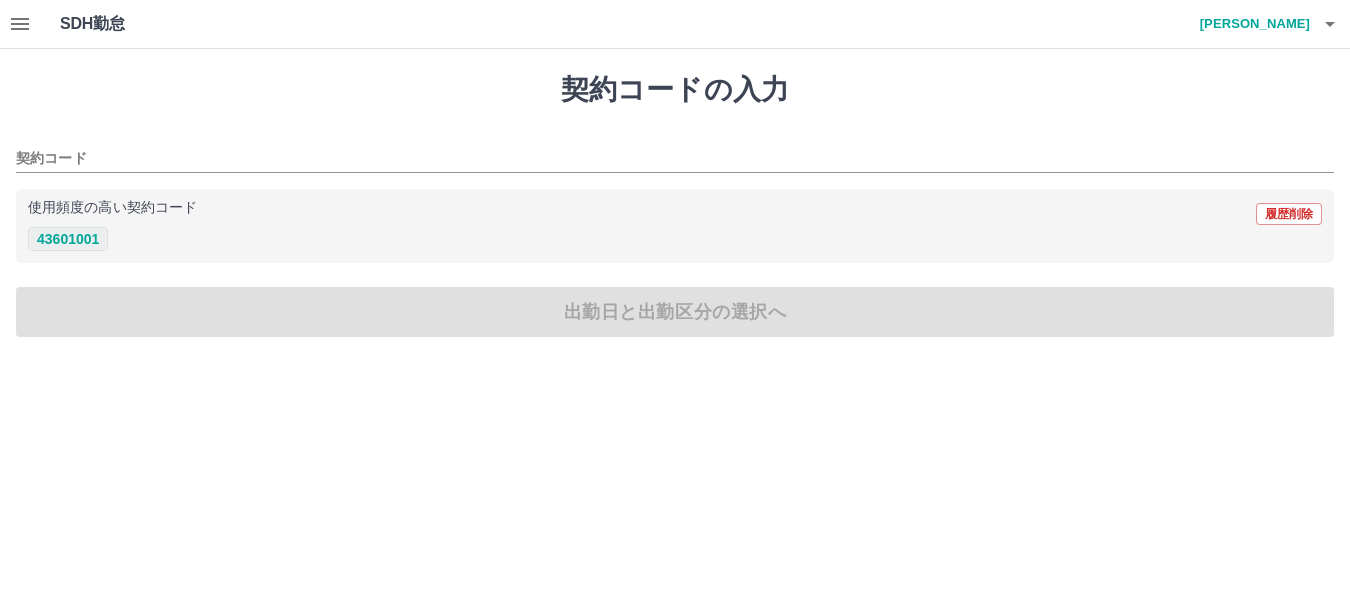 drag, startPoint x: 62, startPoint y: 233, endPoint x: 37, endPoint y: 238, distance: 25.495098 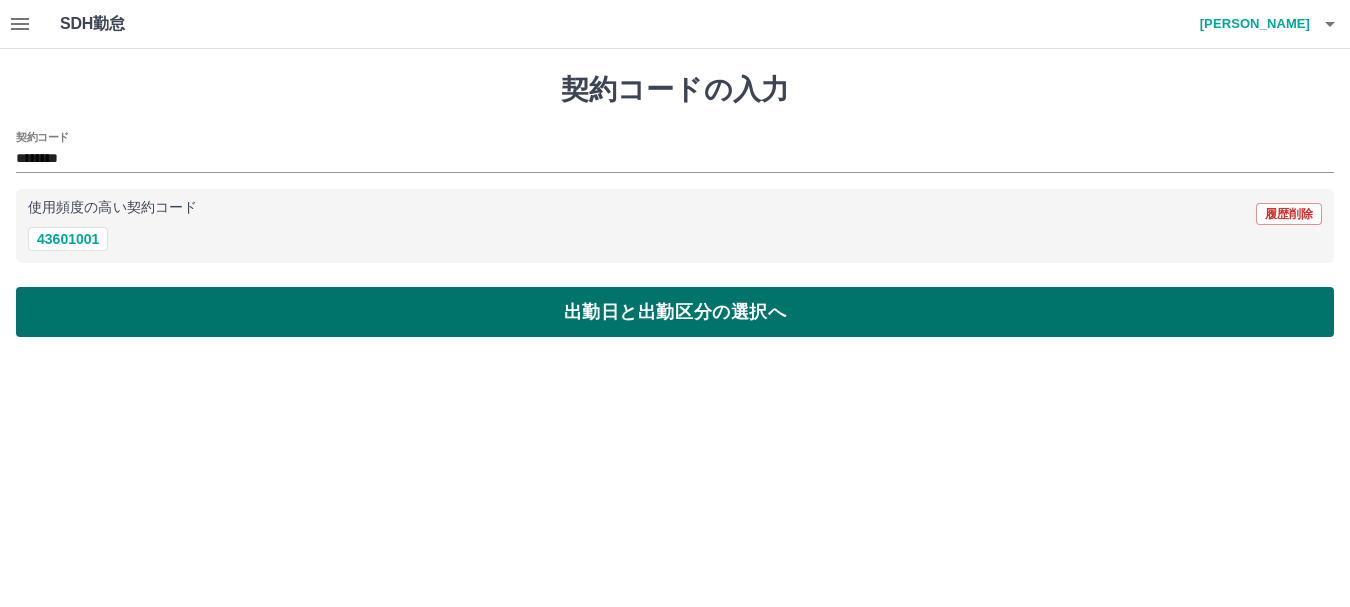 click on "出勤日と出勤区分の選択へ" at bounding box center [675, 312] 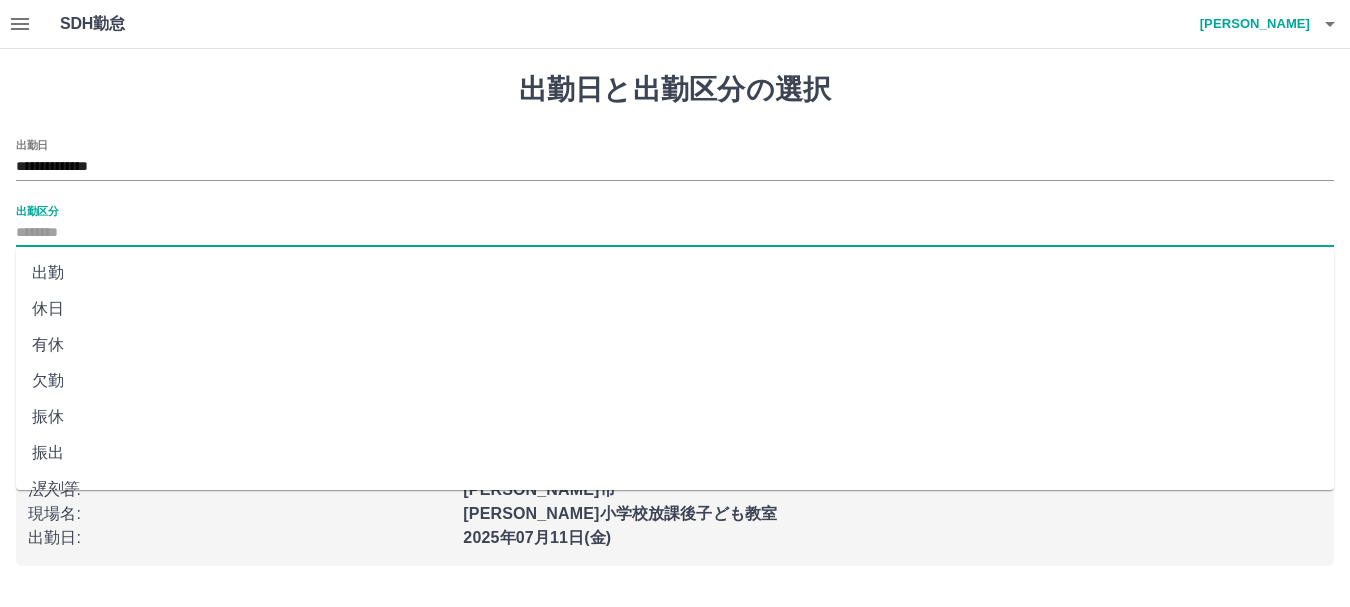 click on "出勤区分" at bounding box center (675, 233) 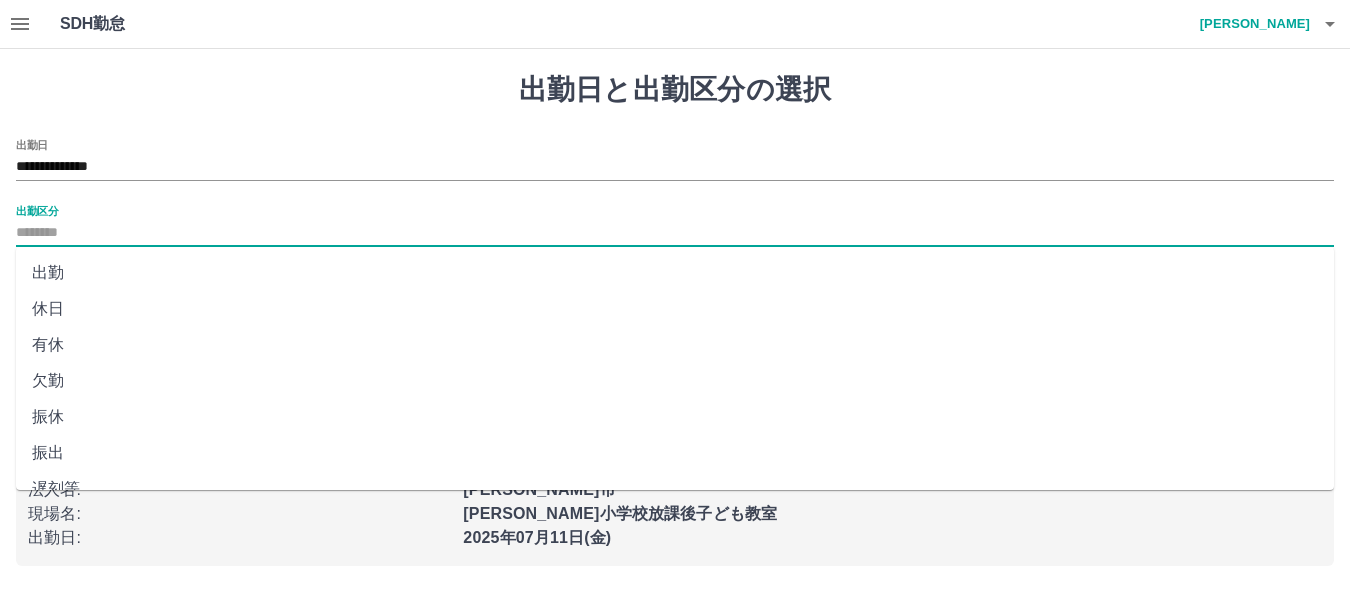 click on "出勤" at bounding box center [675, 273] 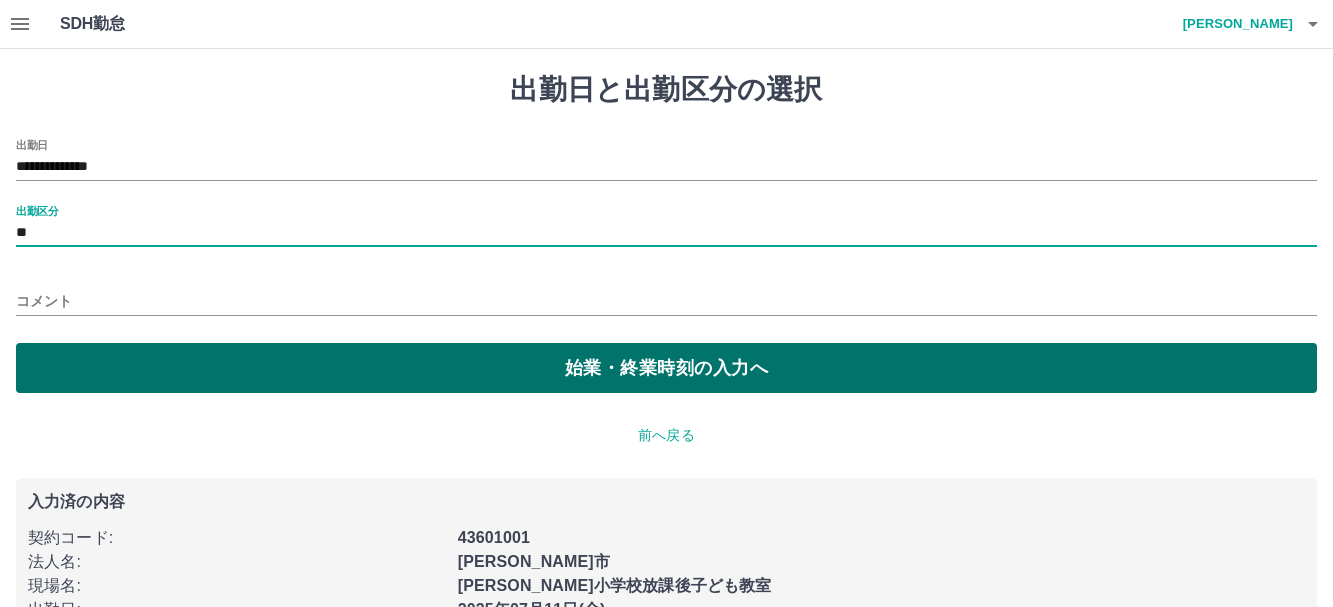 click on "始業・終業時刻の入力へ" at bounding box center (666, 368) 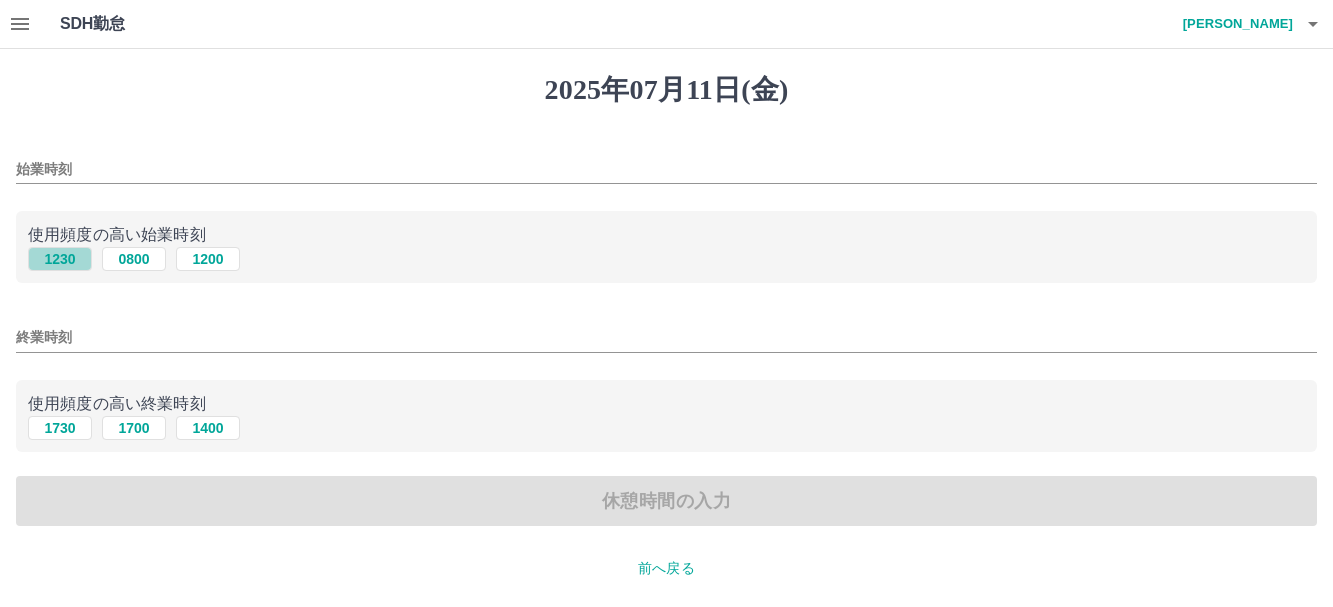 click on "1230" at bounding box center (60, 259) 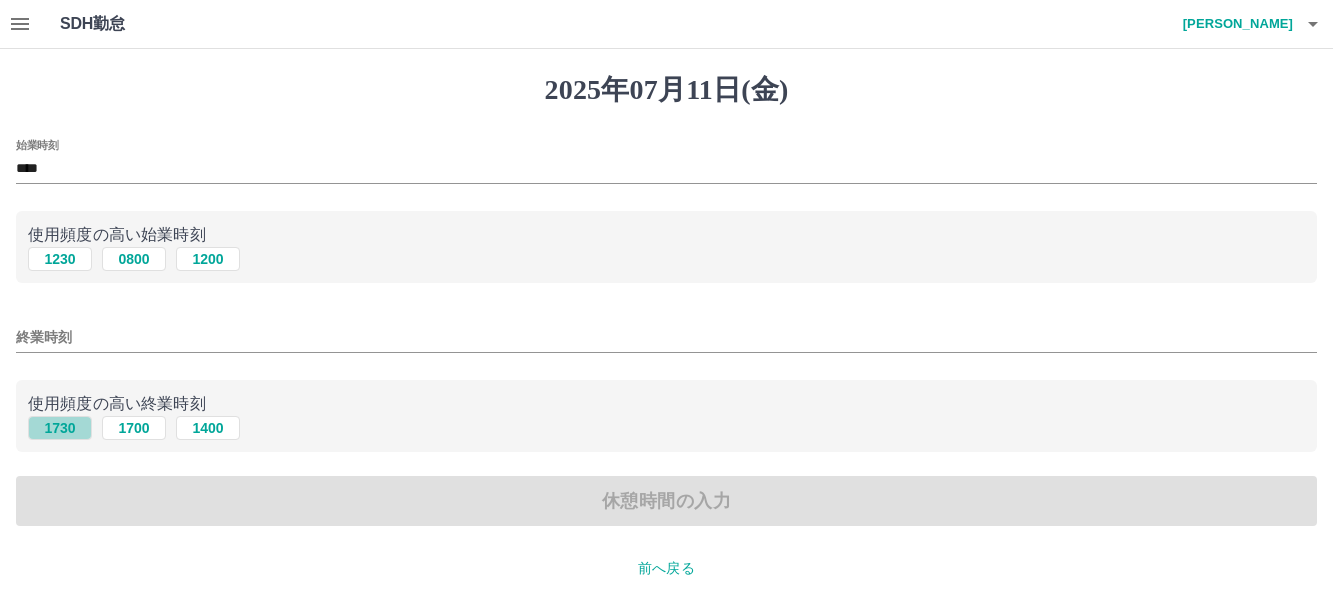 click on "1730" at bounding box center (60, 428) 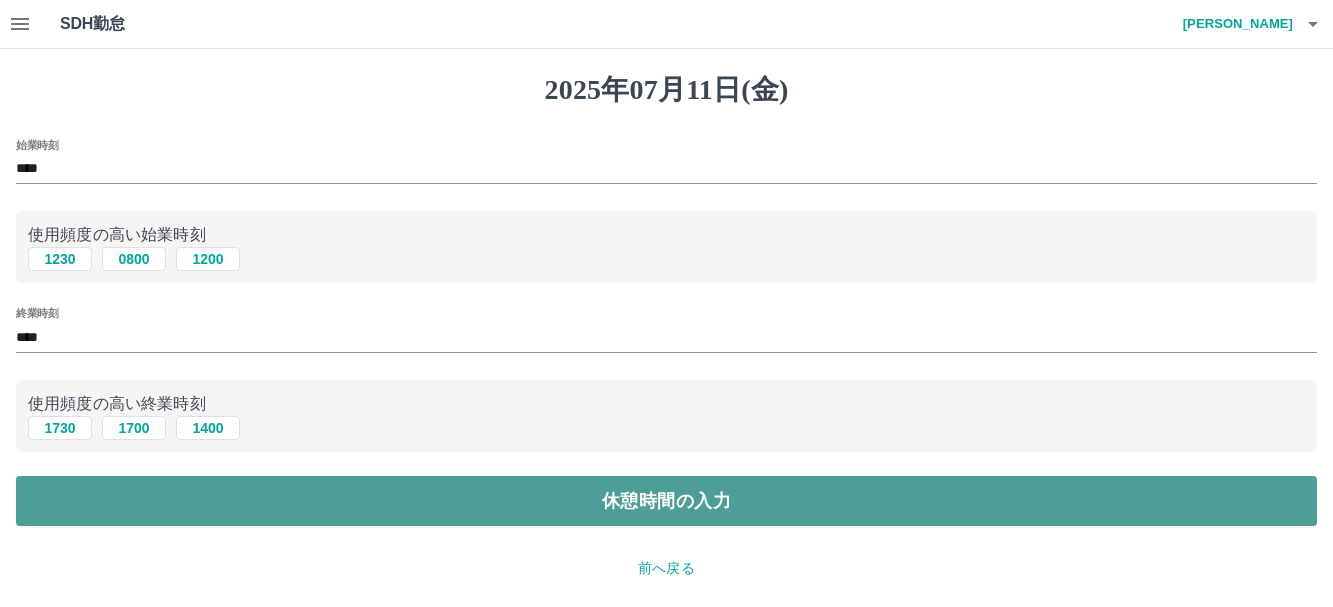 click on "休憩時間の入力" at bounding box center (666, 501) 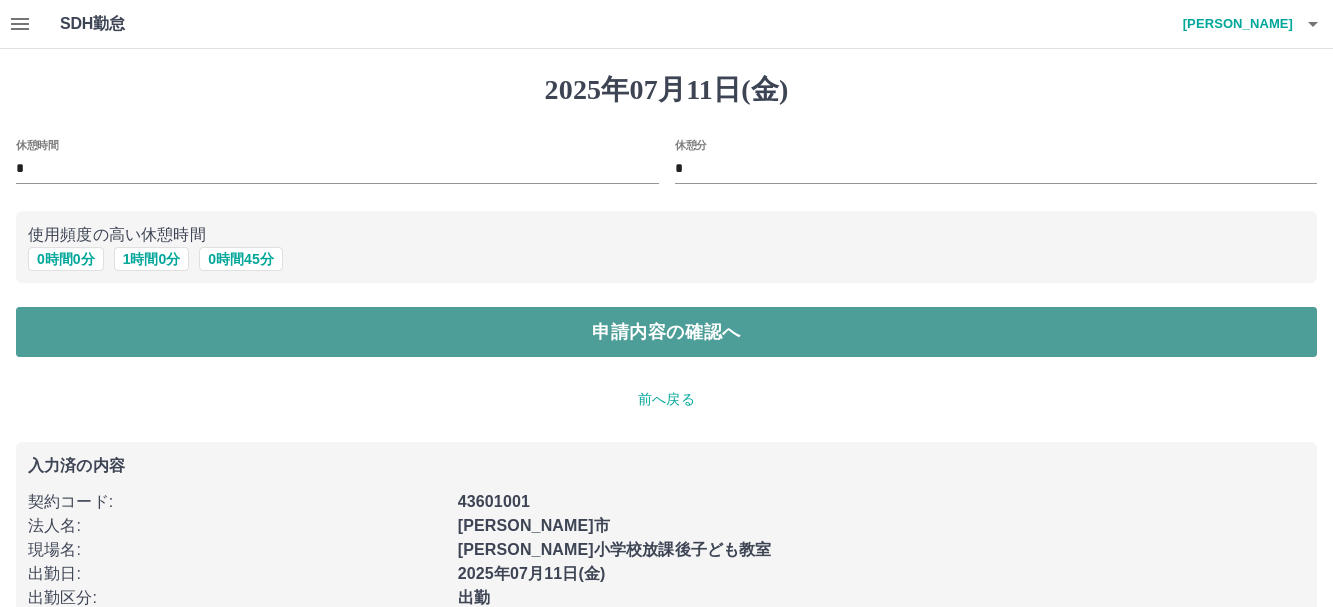 click on "申請内容の確認へ" at bounding box center [666, 332] 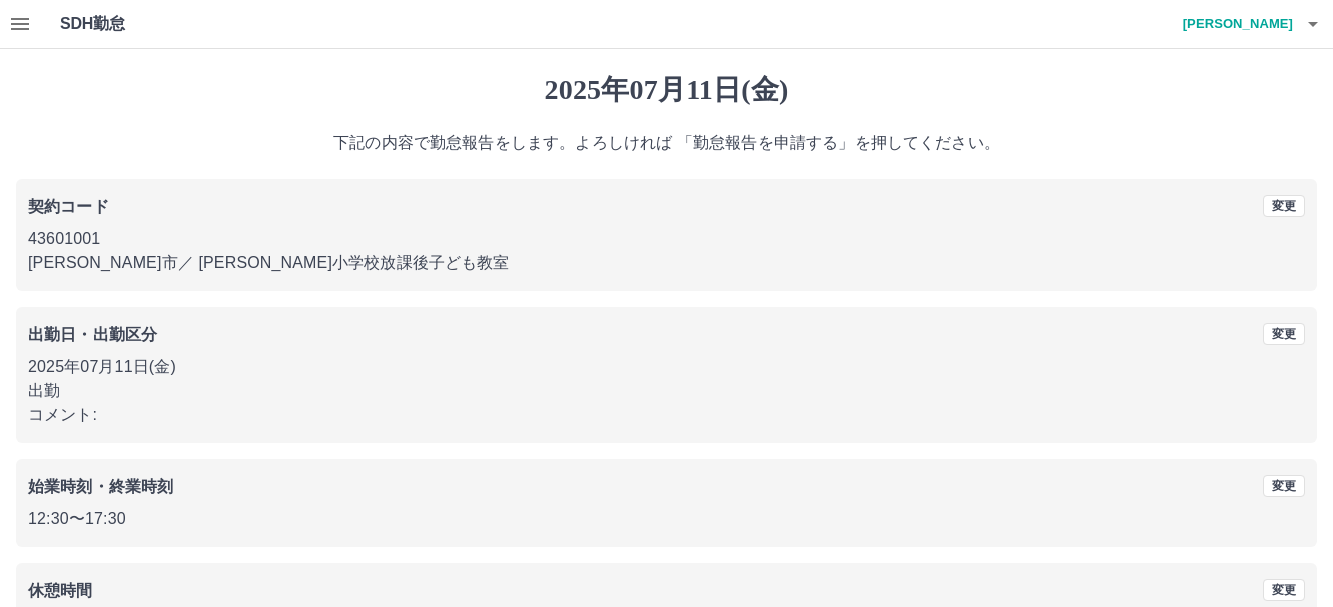 scroll, scrollTop: 142, scrollLeft: 0, axis: vertical 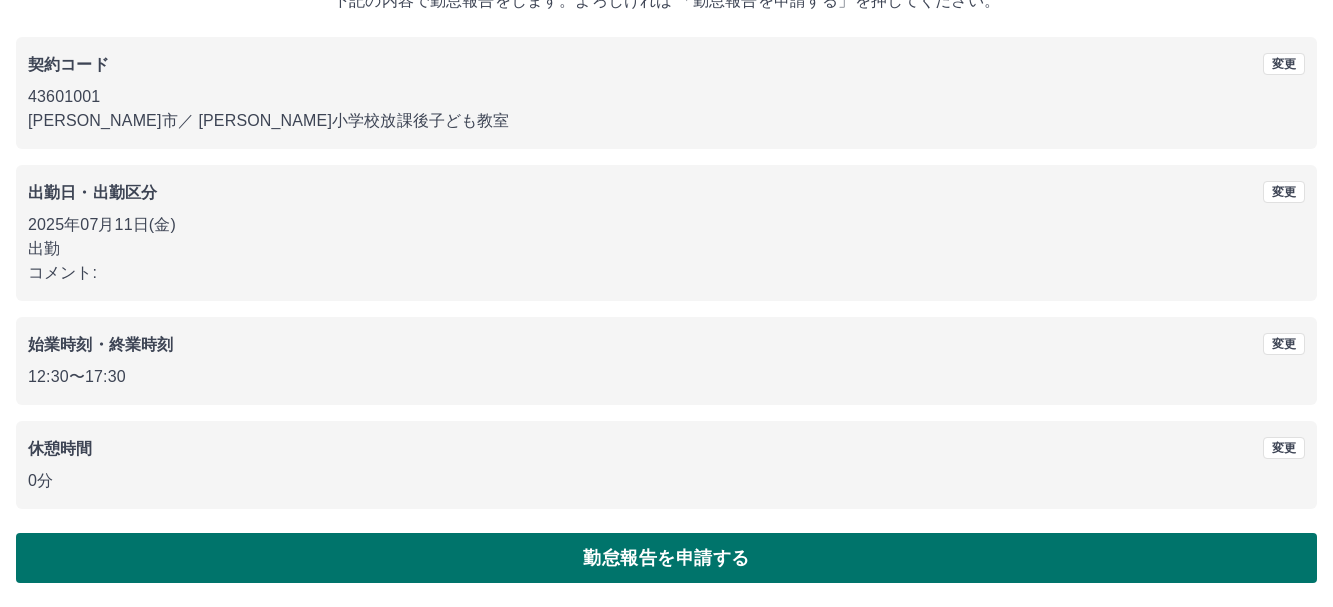 click on "勤怠報告を申請する" at bounding box center (666, 558) 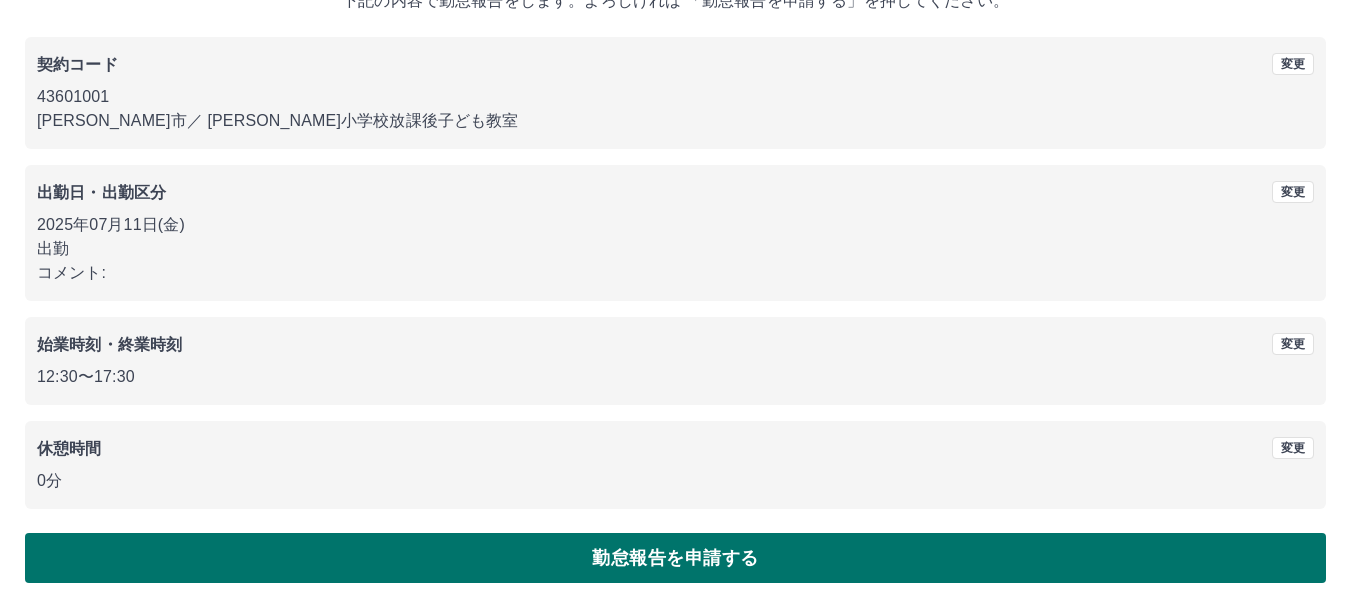 scroll, scrollTop: 0, scrollLeft: 0, axis: both 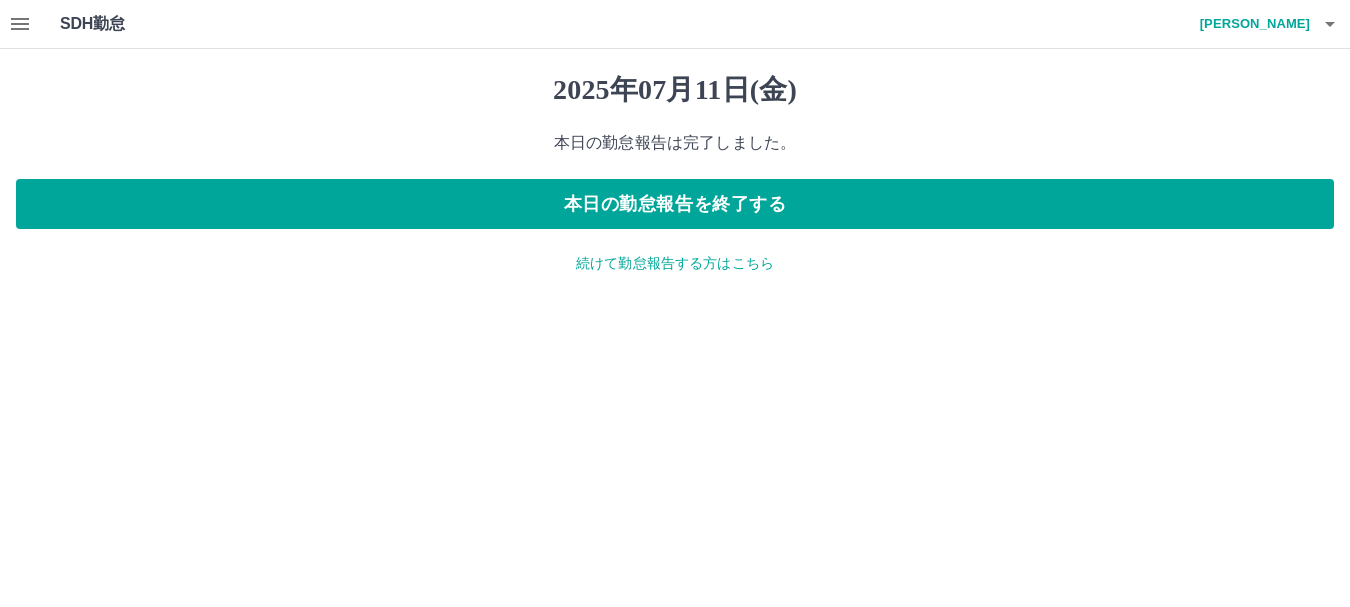 click on "SDH勤怠 本木　まゆみ 2025年07月11日(金) 本日の勤怠報告は完了しました。 本日の勤怠報告を終了する 続けて勤怠報告する方はこちら SDH勤怠" at bounding box center [675, 149] 